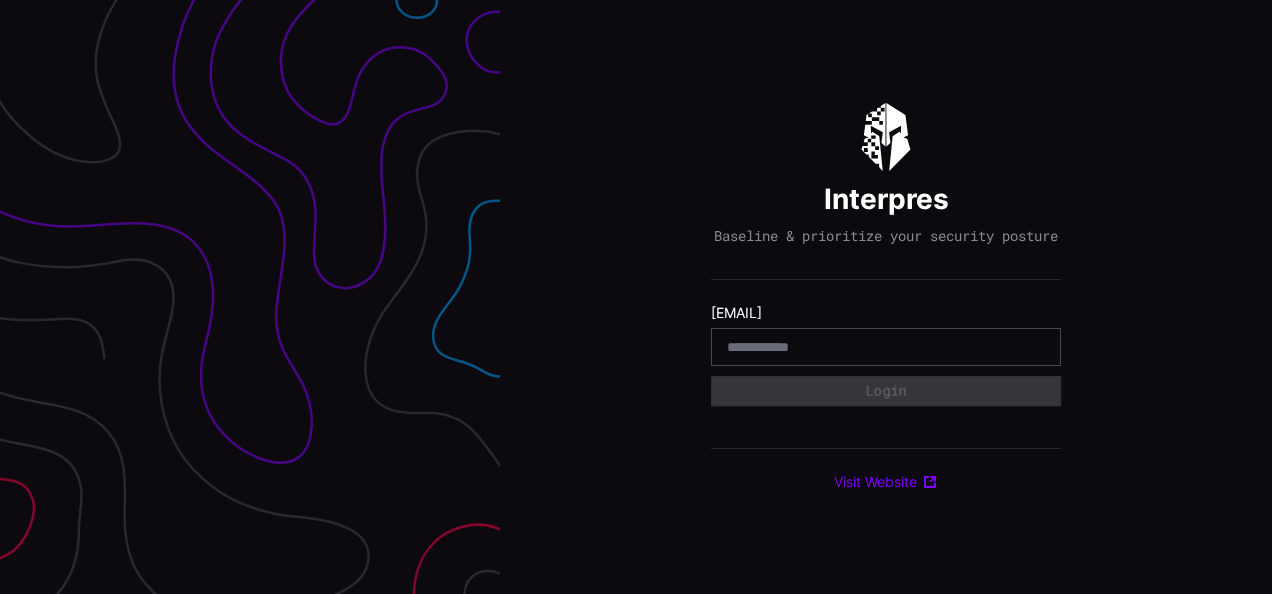 scroll, scrollTop: 0, scrollLeft: 0, axis: both 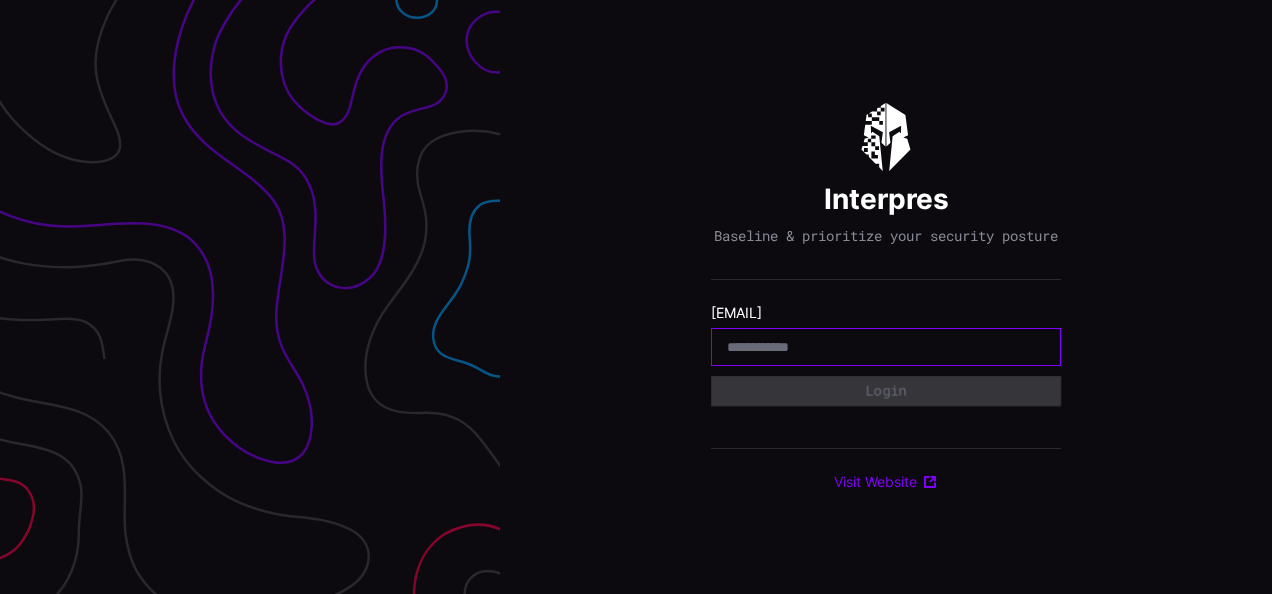 click at bounding box center (886, 347) 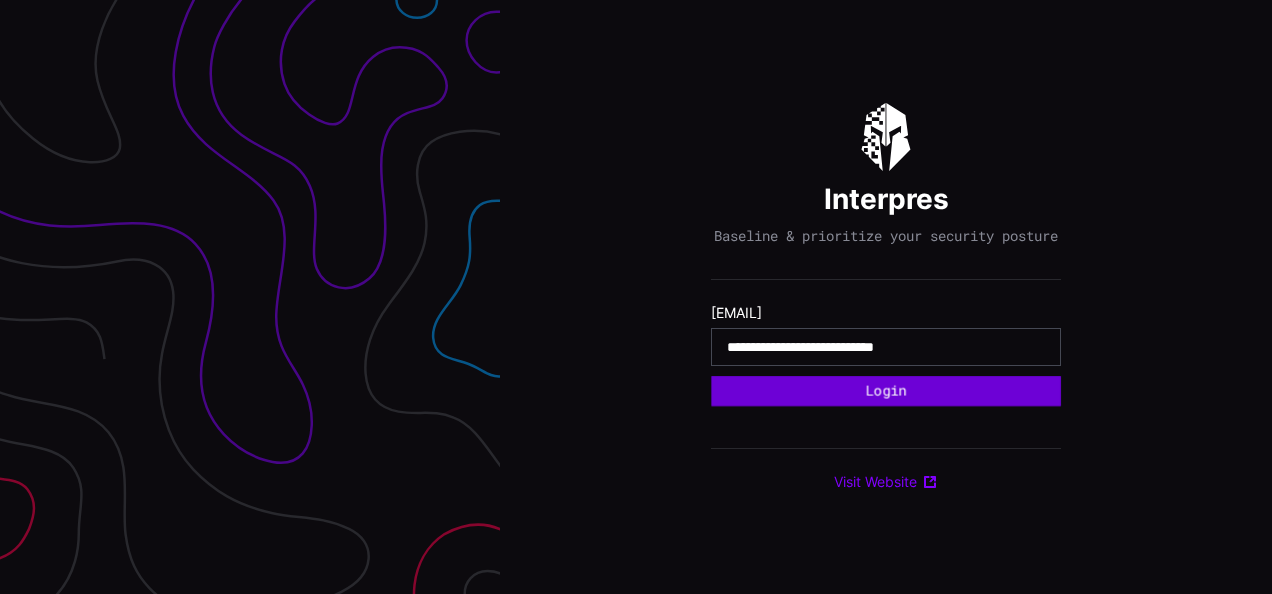 click on "Login" at bounding box center [886, 391] 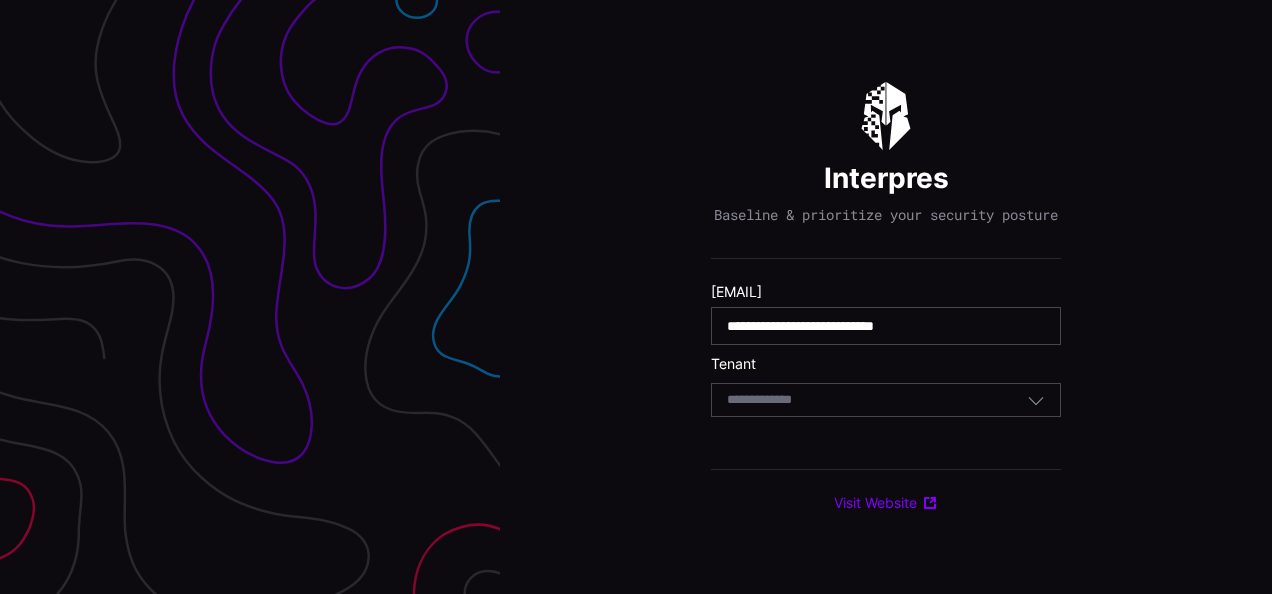 click at bounding box center [778, 400] 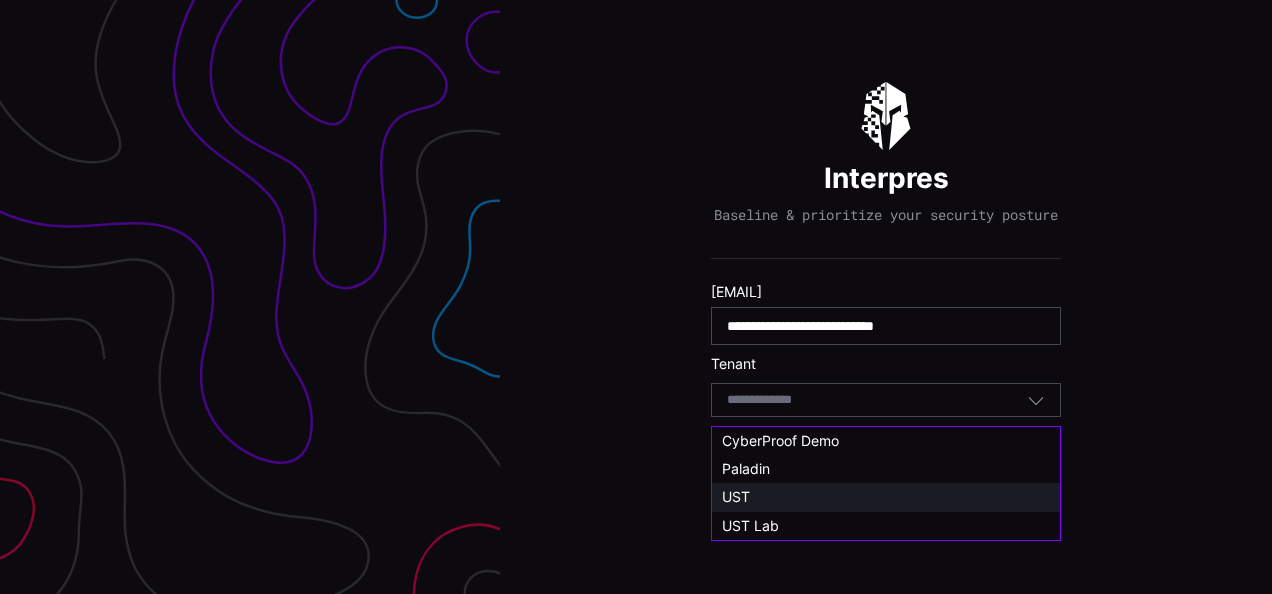 click on "UST" at bounding box center (886, 497) 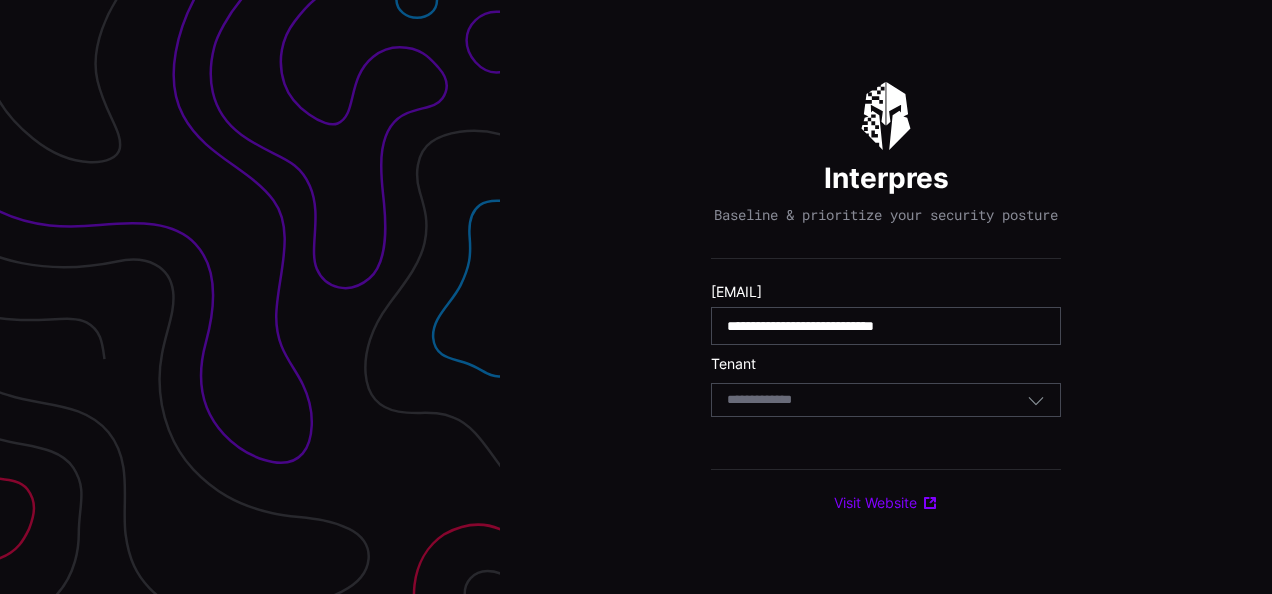 type 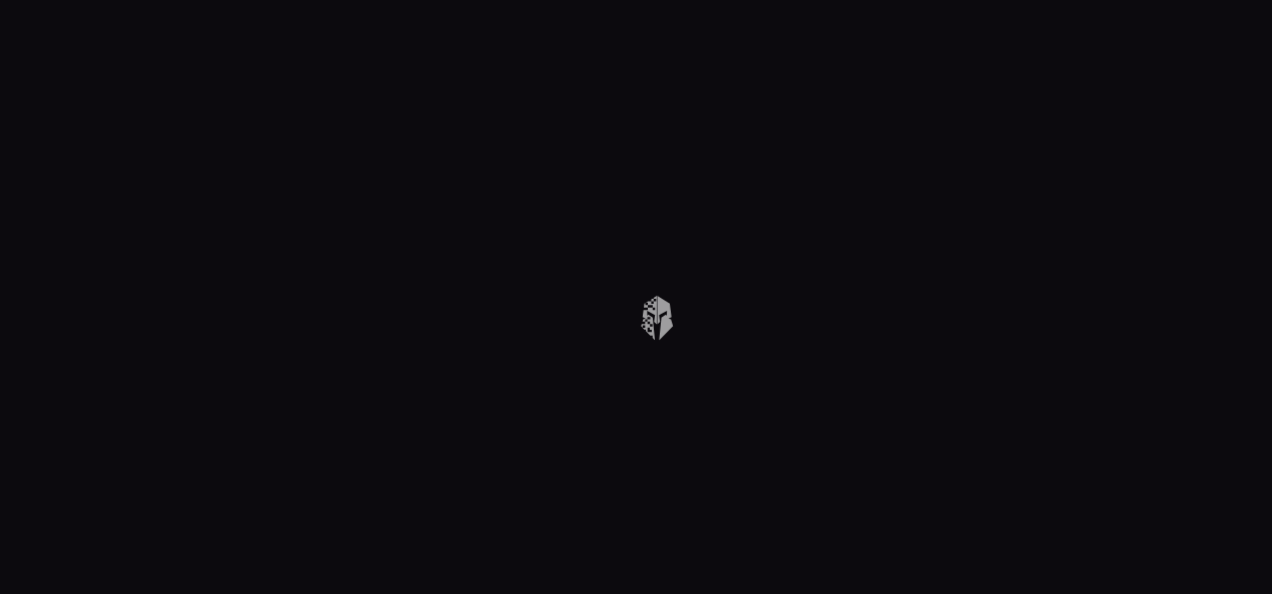 scroll, scrollTop: 0, scrollLeft: 0, axis: both 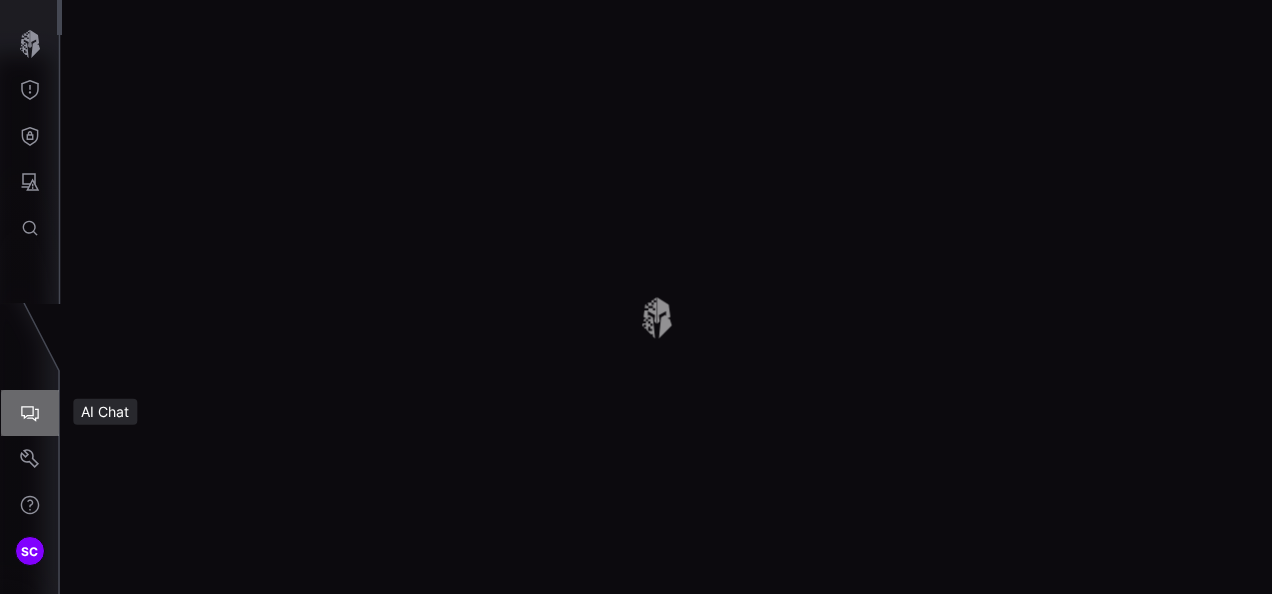 click 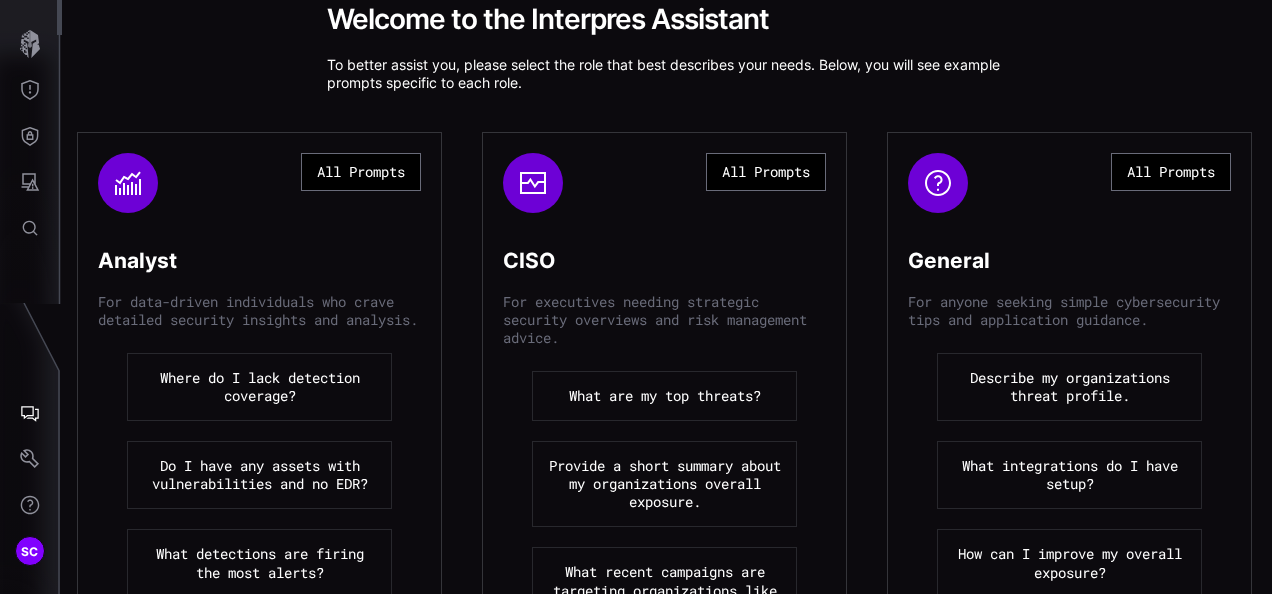 scroll, scrollTop: 200, scrollLeft: 0, axis: vertical 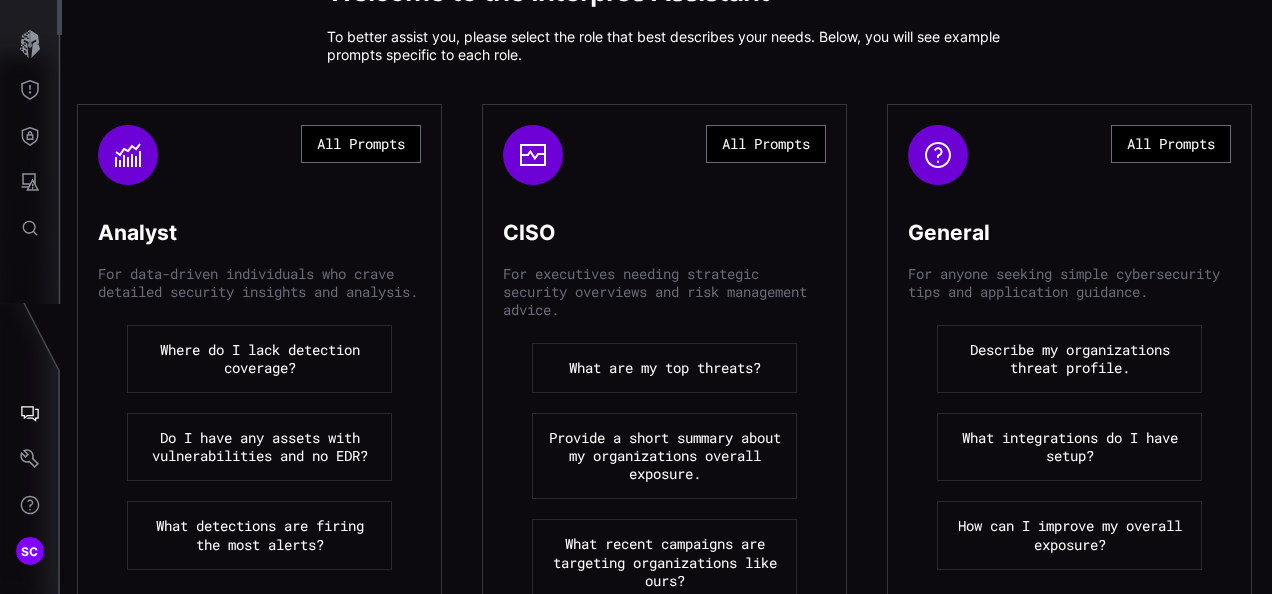 click on "What are my top threats?" at bounding box center [664, 368] 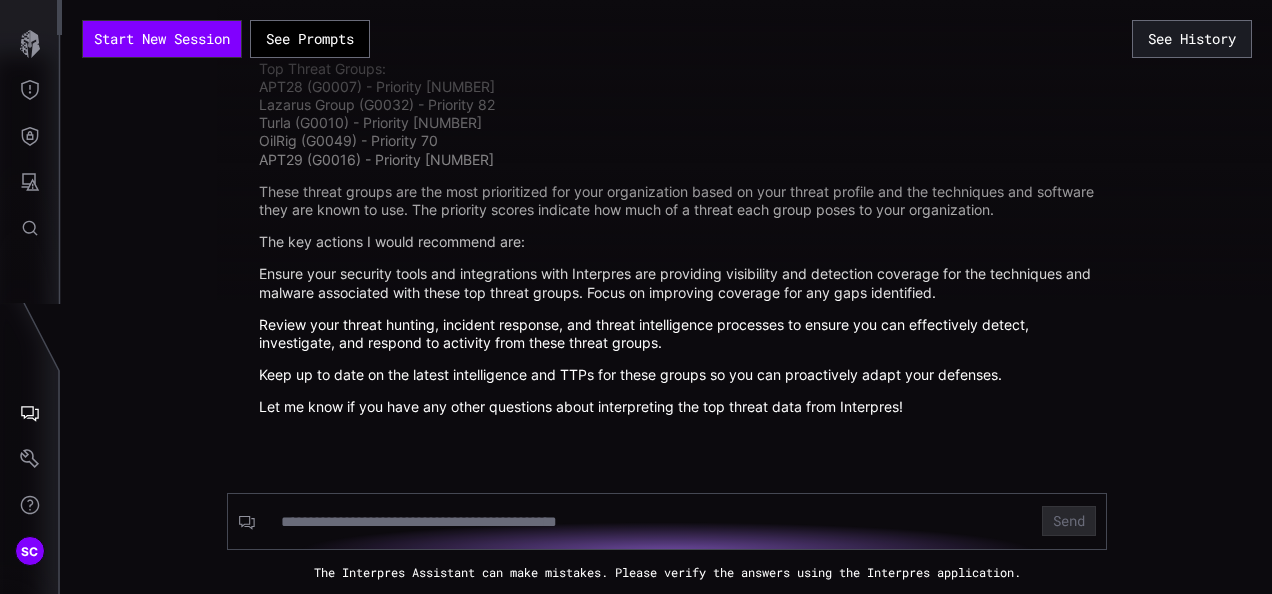 scroll, scrollTop: 199, scrollLeft: 0, axis: vertical 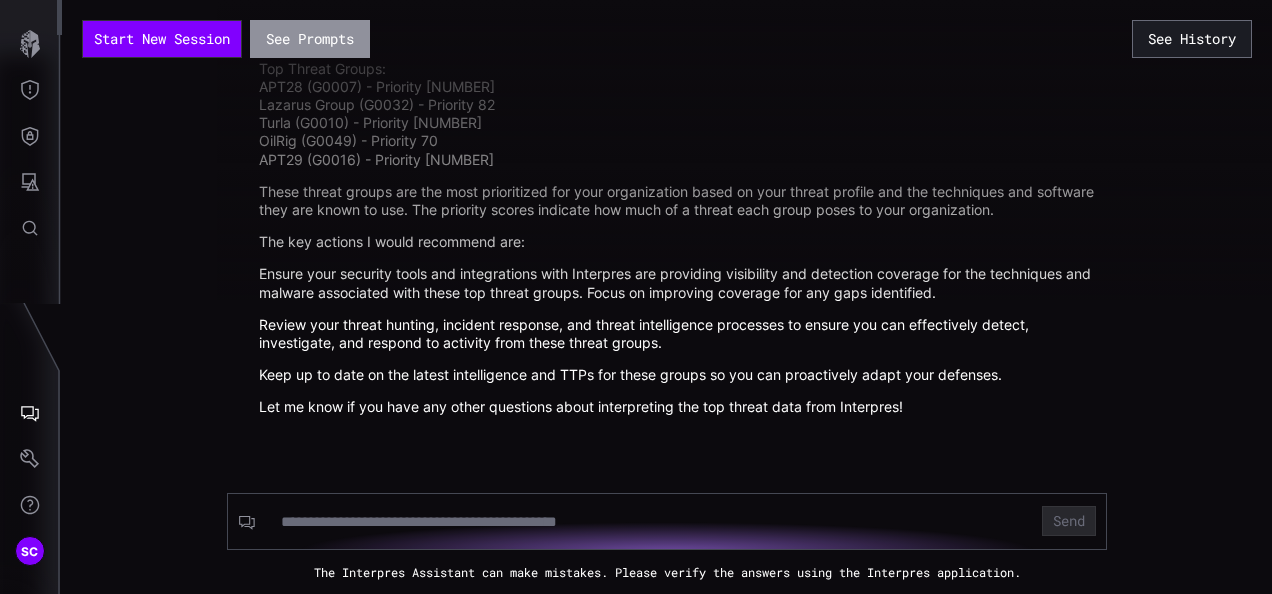 click on "See Prompts" at bounding box center (310, 39) 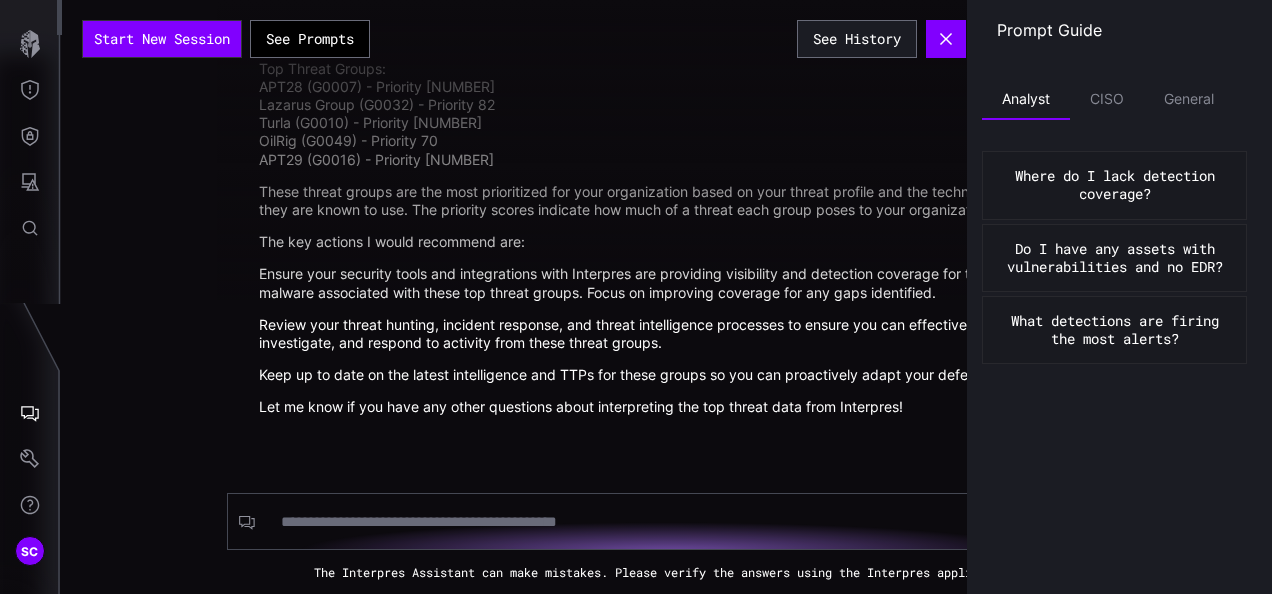 click on "Do I have any assets with vulnerabilities and no EDR?" at bounding box center [1114, 258] 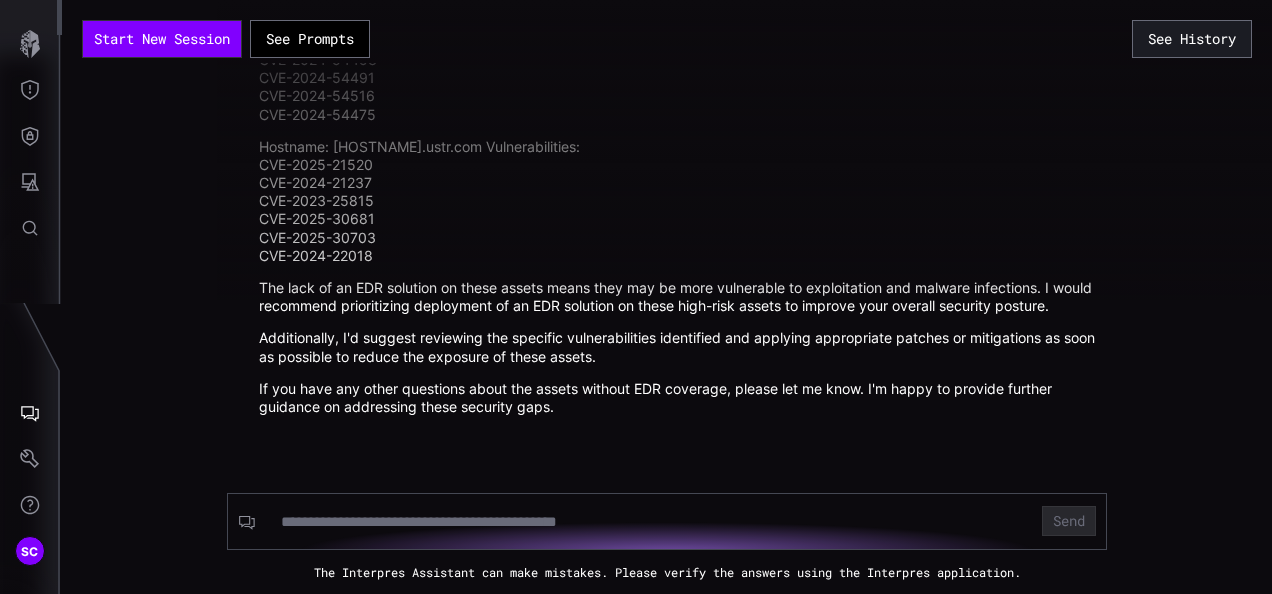 scroll, scrollTop: 1055, scrollLeft: 0, axis: vertical 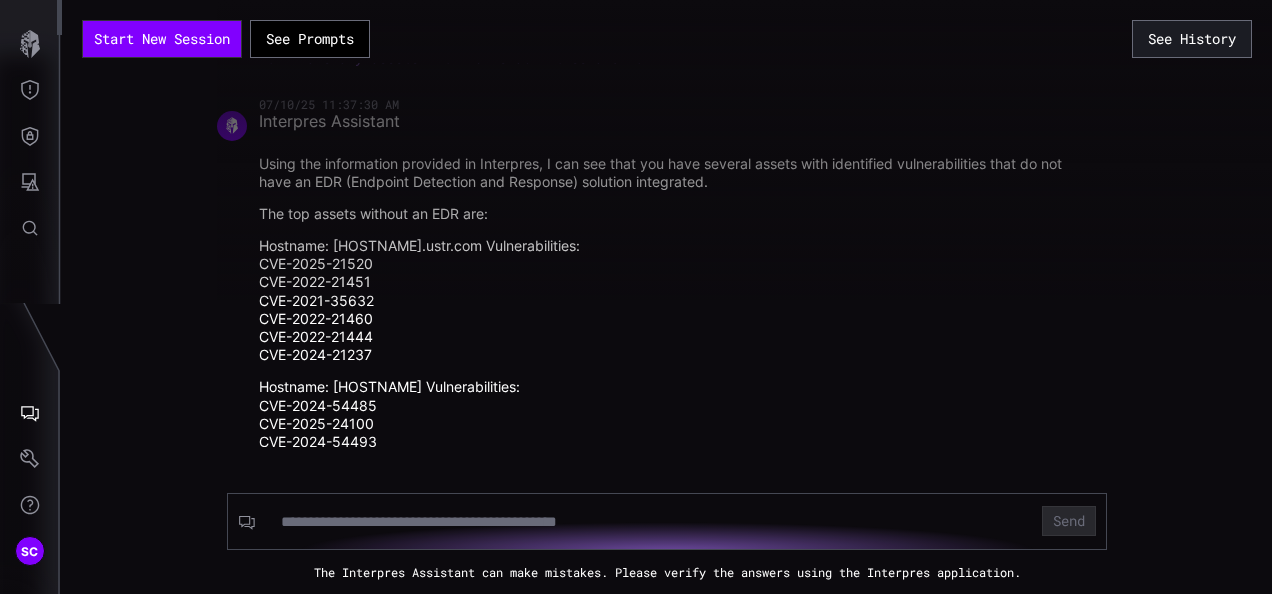 drag, startPoint x: 328, startPoint y: 246, endPoint x: 438, endPoint y: 250, distance: 110.0727 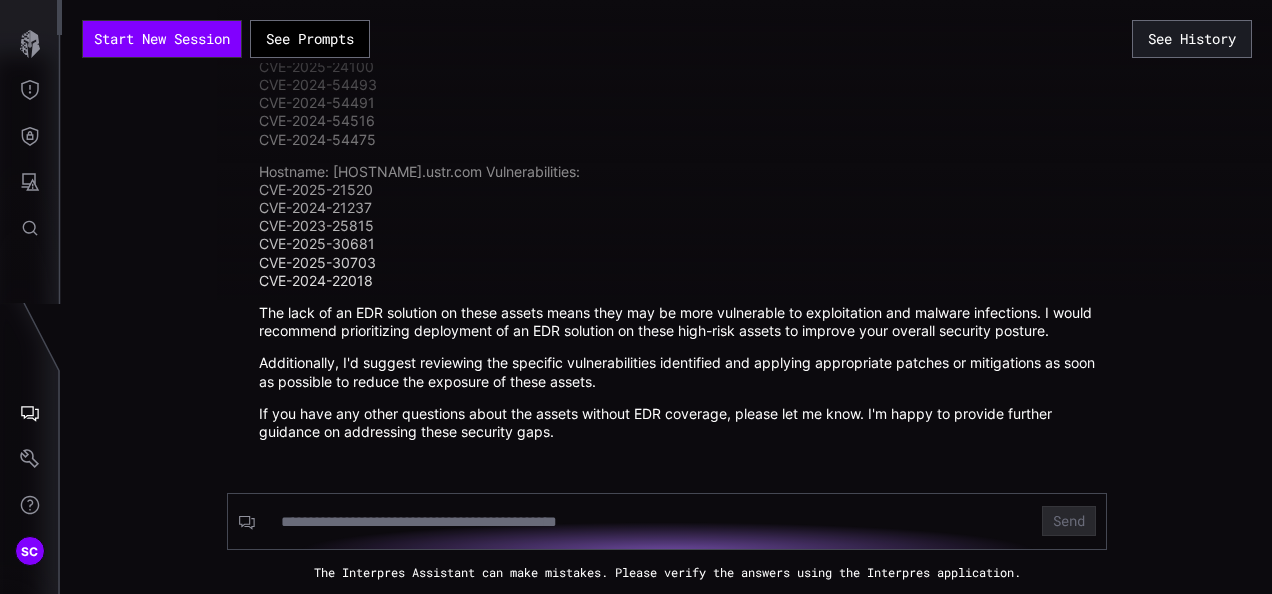 scroll, scrollTop: 1055, scrollLeft: 0, axis: vertical 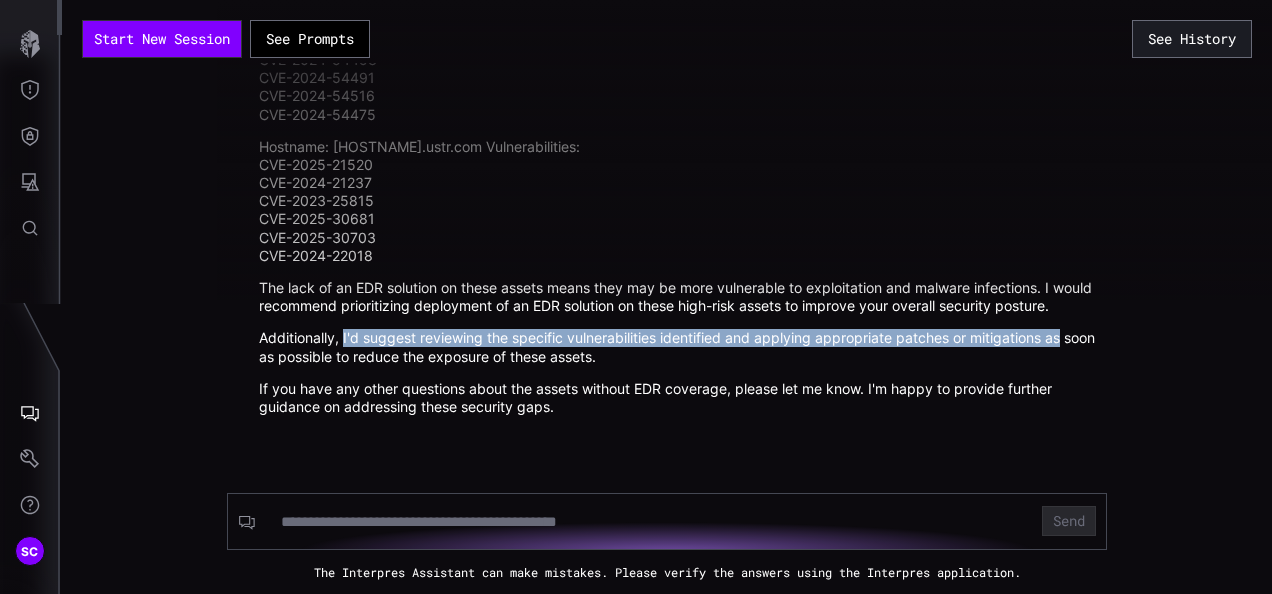 drag, startPoint x: 336, startPoint y: 337, endPoint x: 1056, endPoint y: 338, distance: 720.0007 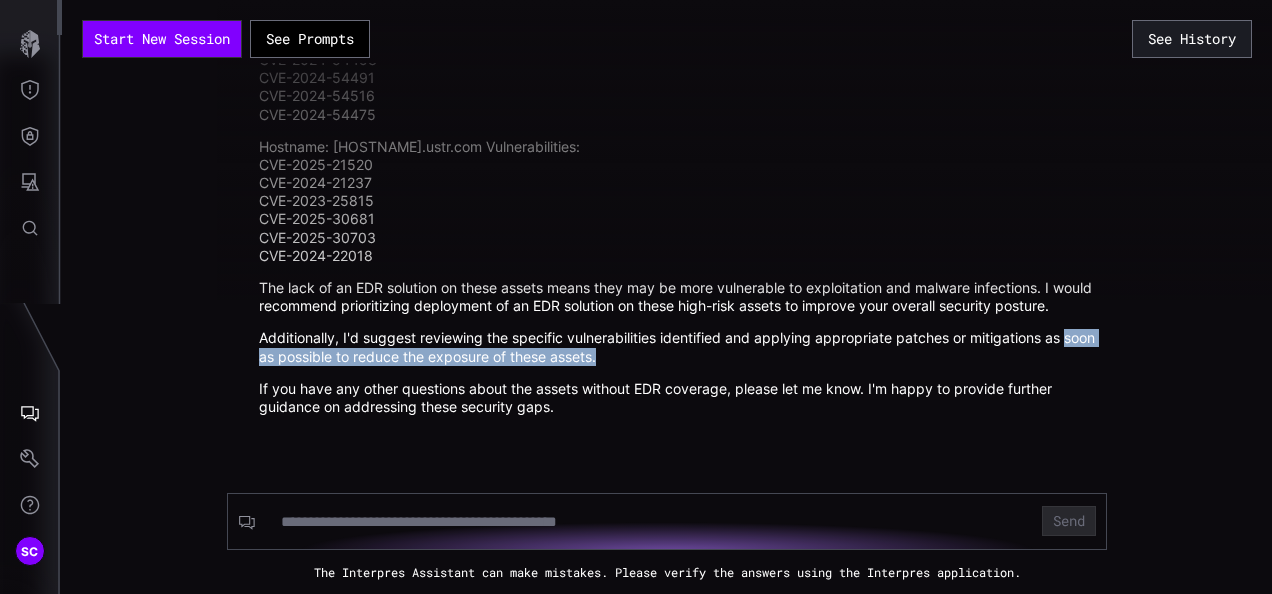 drag, startPoint x: 251, startPoint y: 364, endPoint x: 669, endPoint y: 362, distance: 418.0048 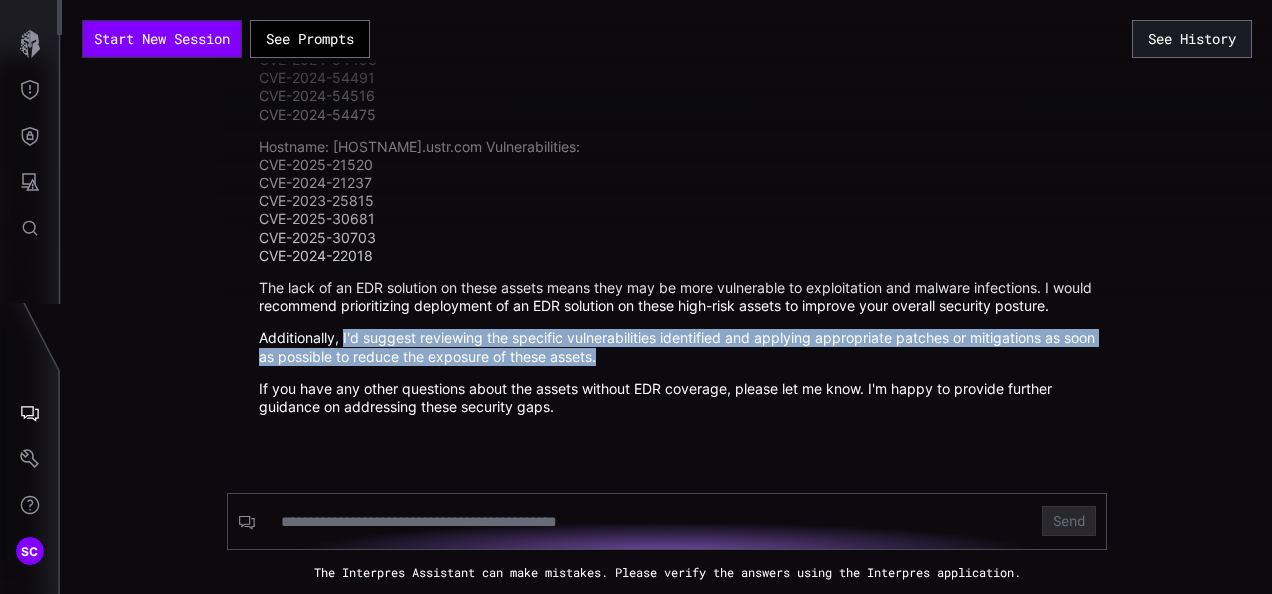 drag, startPoint x: 335, startPoint y: 339, endPoint x: 652, endPoint y: 359, distance: 317.63028 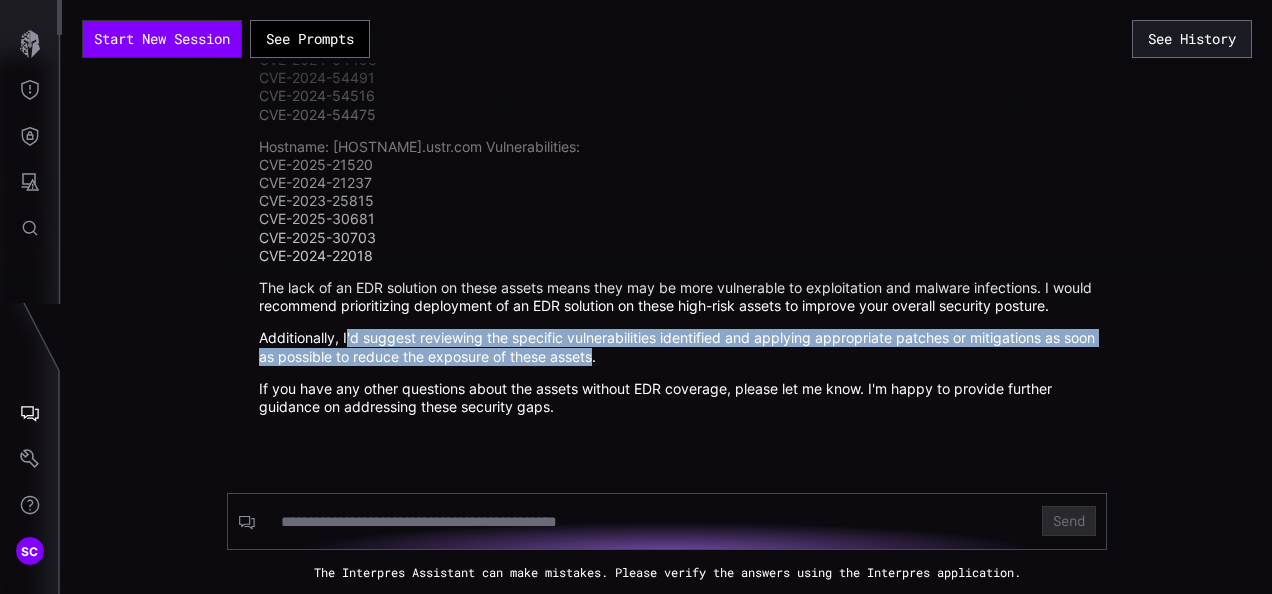 drag, startPoint x: 338, startPoint y: 340, endPoint x: 624, endPoint y: 355, distance: 286.3931 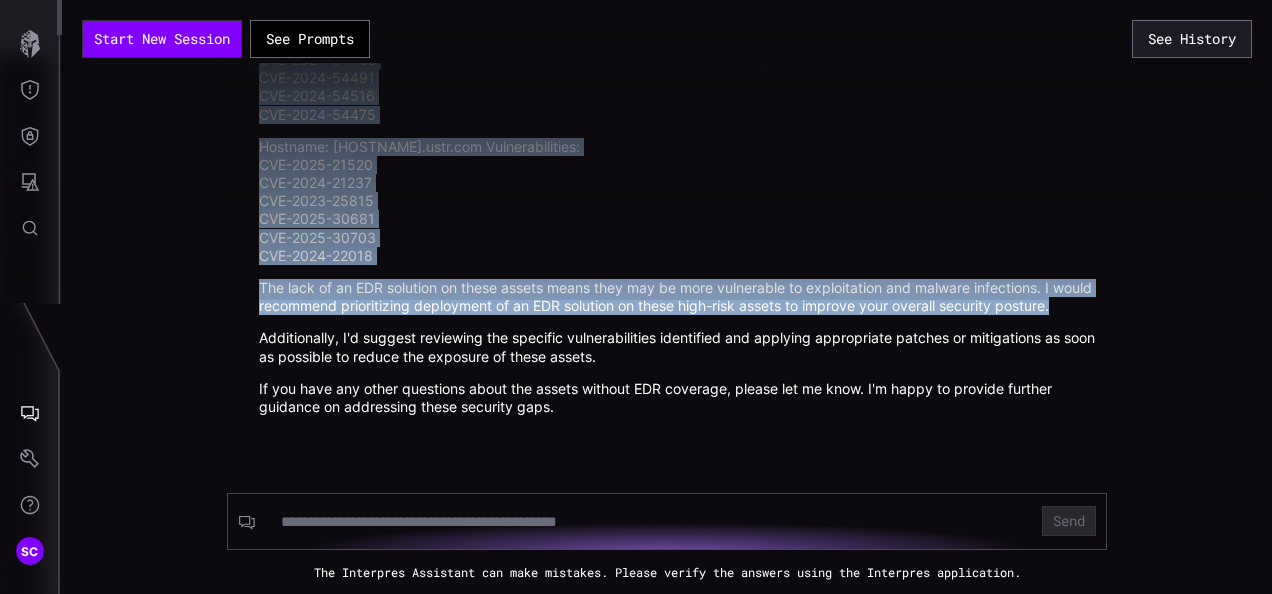 drag, startPoint x: 254, startPoint y: 269, endPoint x: 328, endPoint y: 302, distance: 81.02469 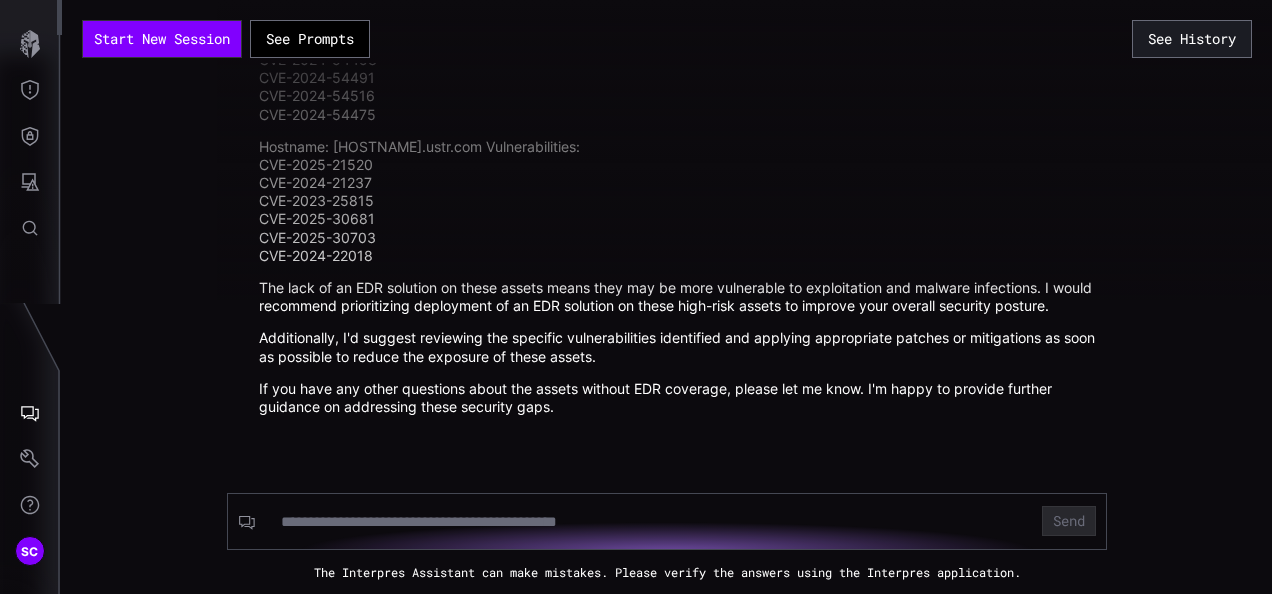 drag, startPoint x: 806, startPoint y: 272, endPoint x: 860, endPoint y: 271, distance: 54.00926 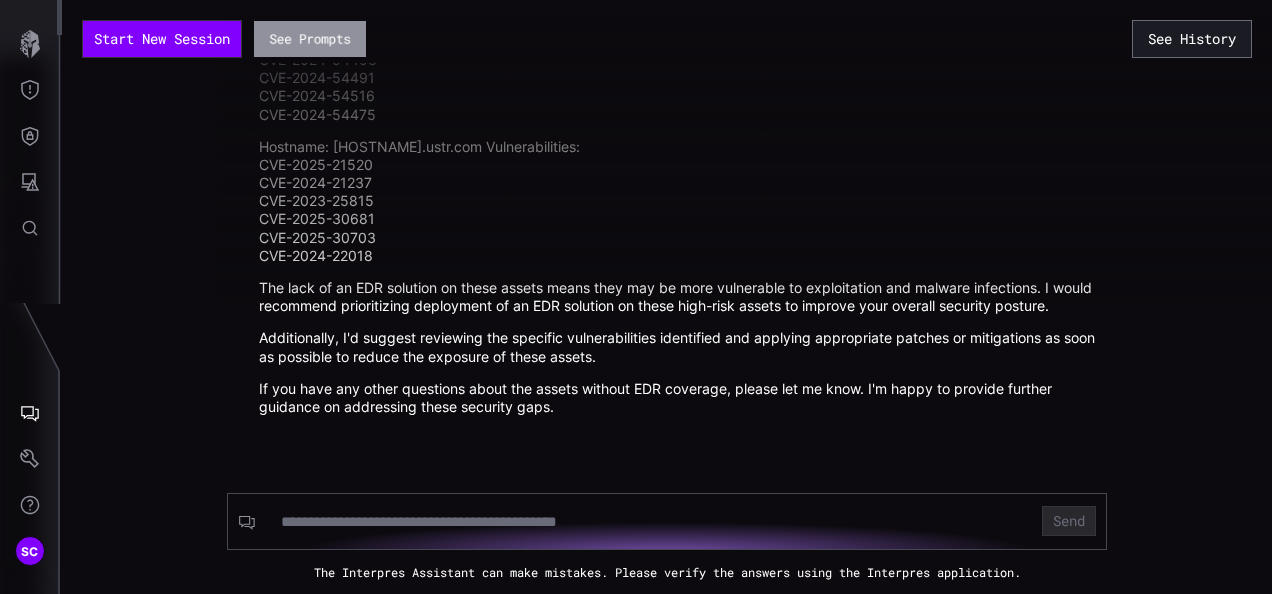 click on "See Prompts" at bounding box center (309, 38) 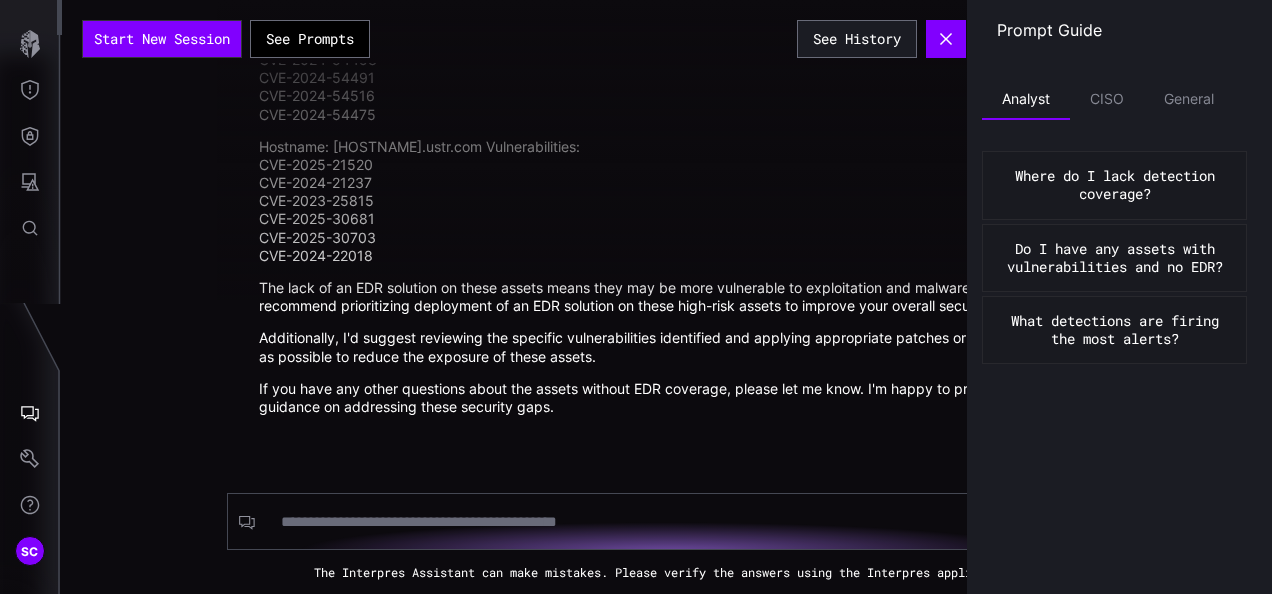 click on "Do I have any assets with vulnerabilities and no EDR?" at bounding box center (1114, 258) 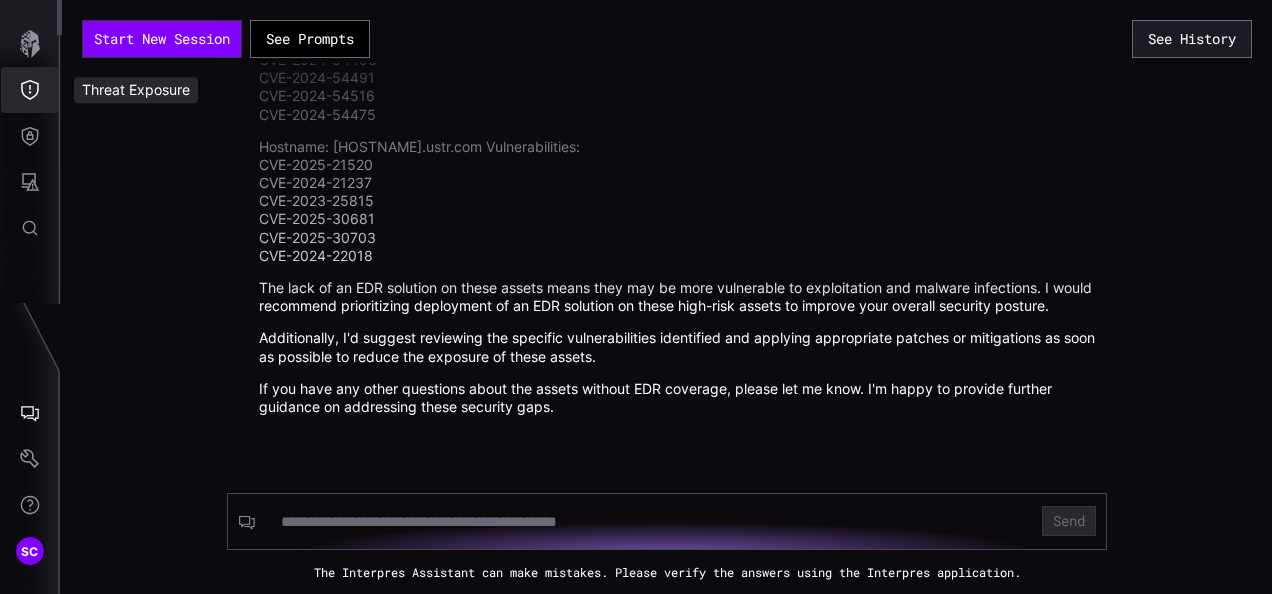 click 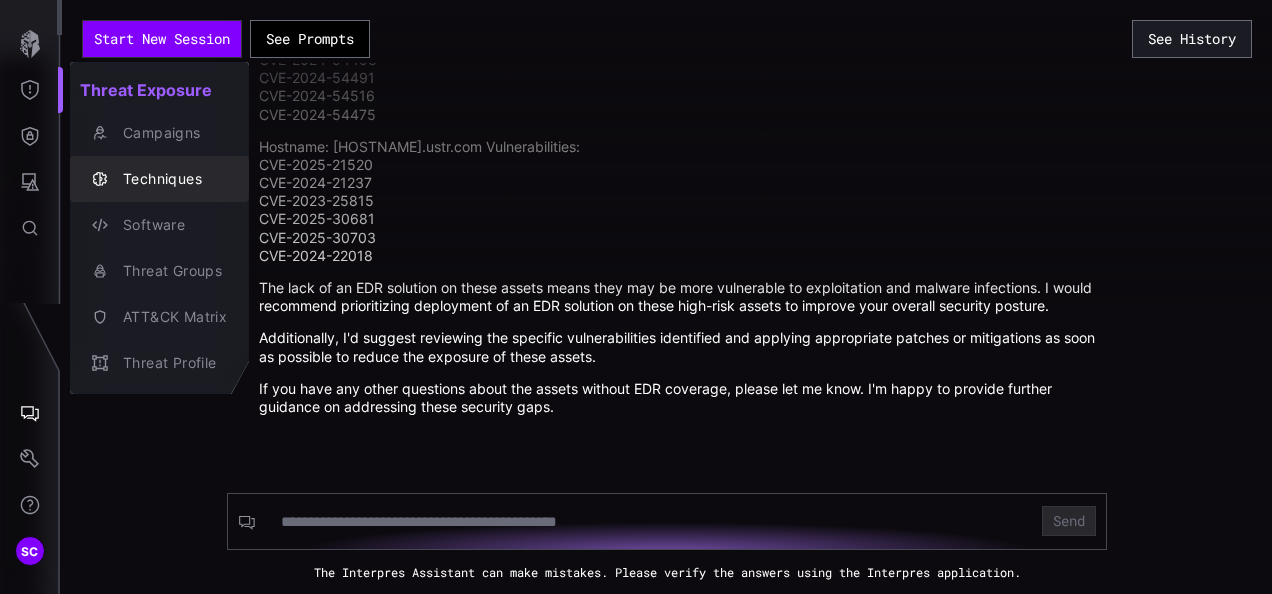 click on "Techniques" at bounding box center (170, 179) 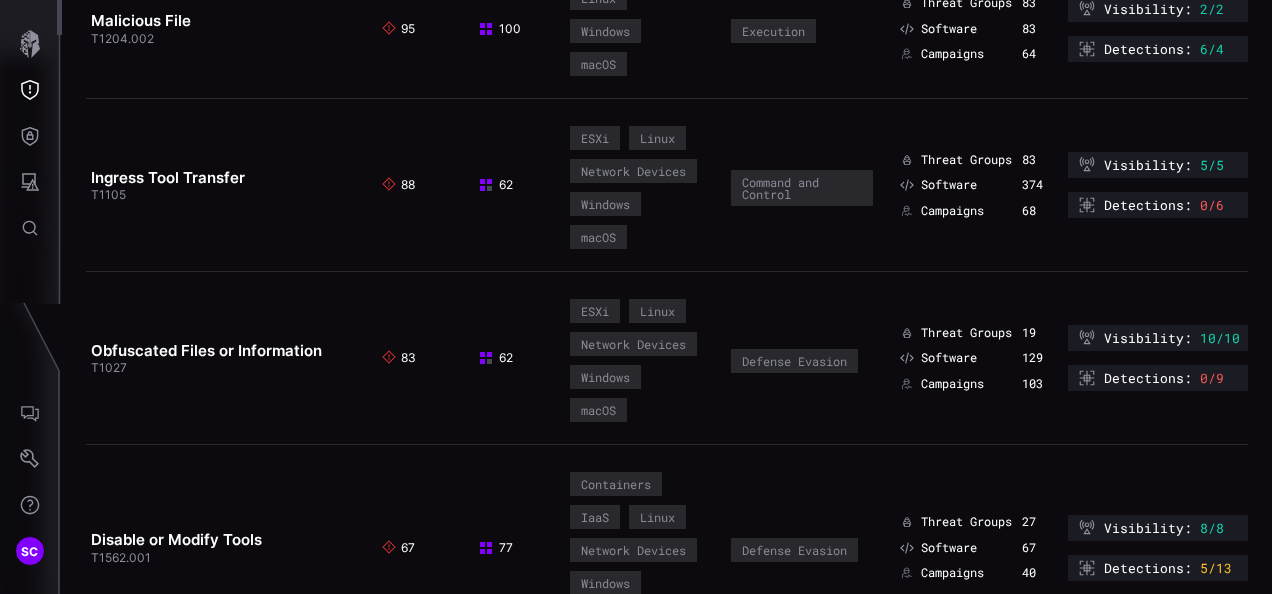 scroll, scrollTop: 0, scrollLeft: 0, axis: both 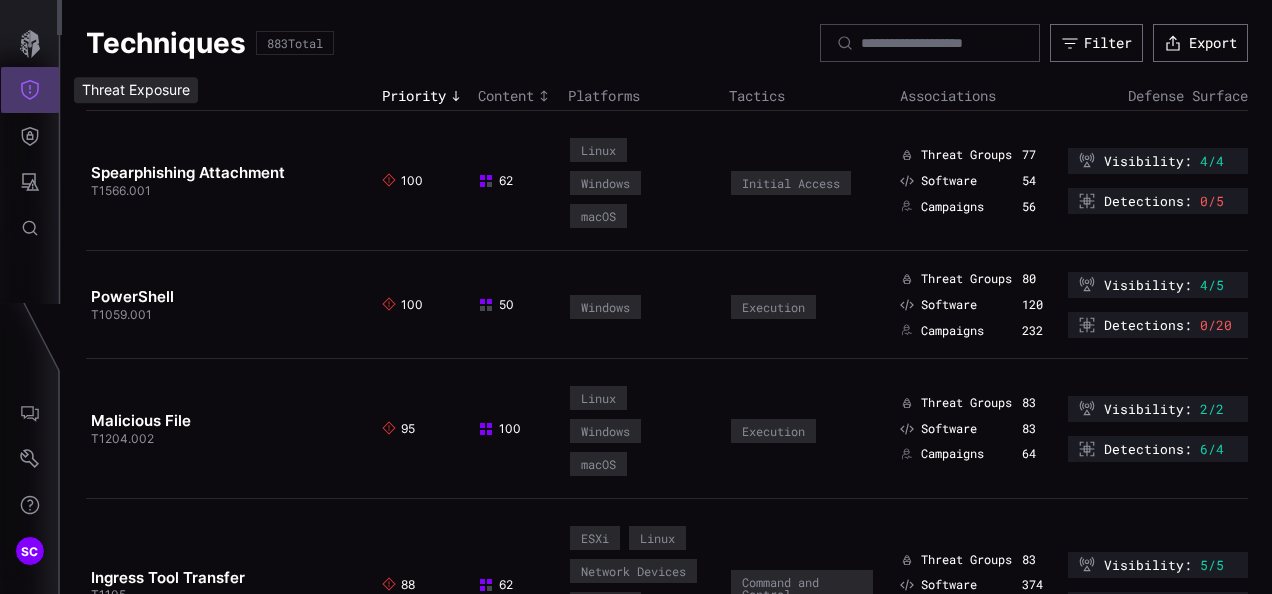 click 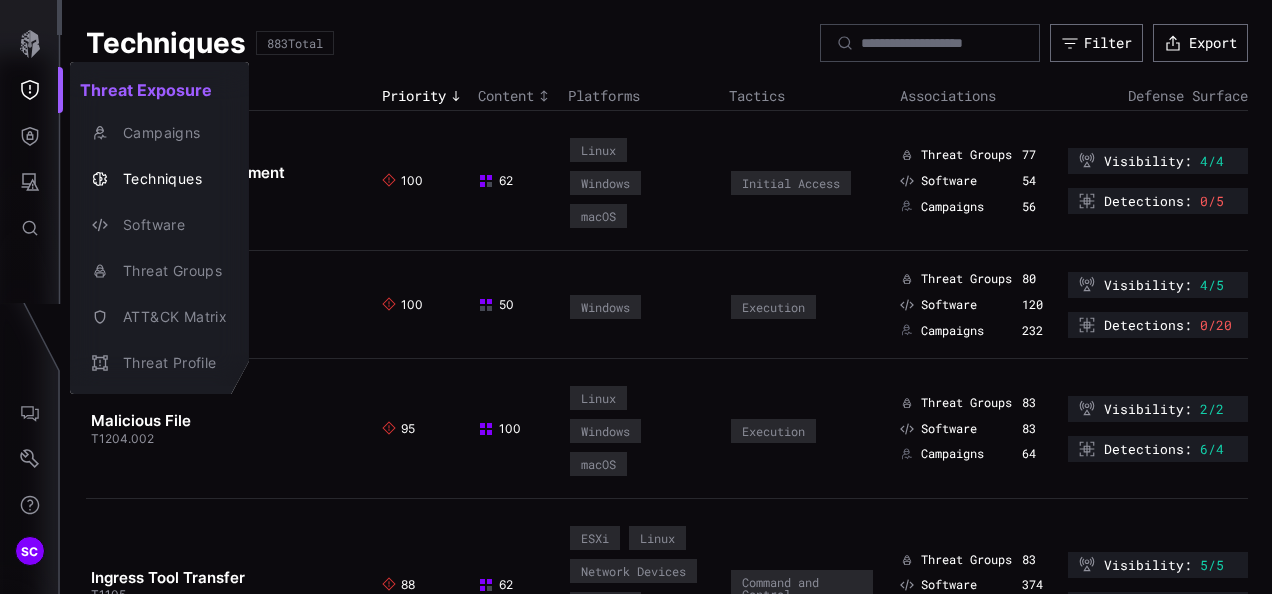 click at bounding box center [636, 297] 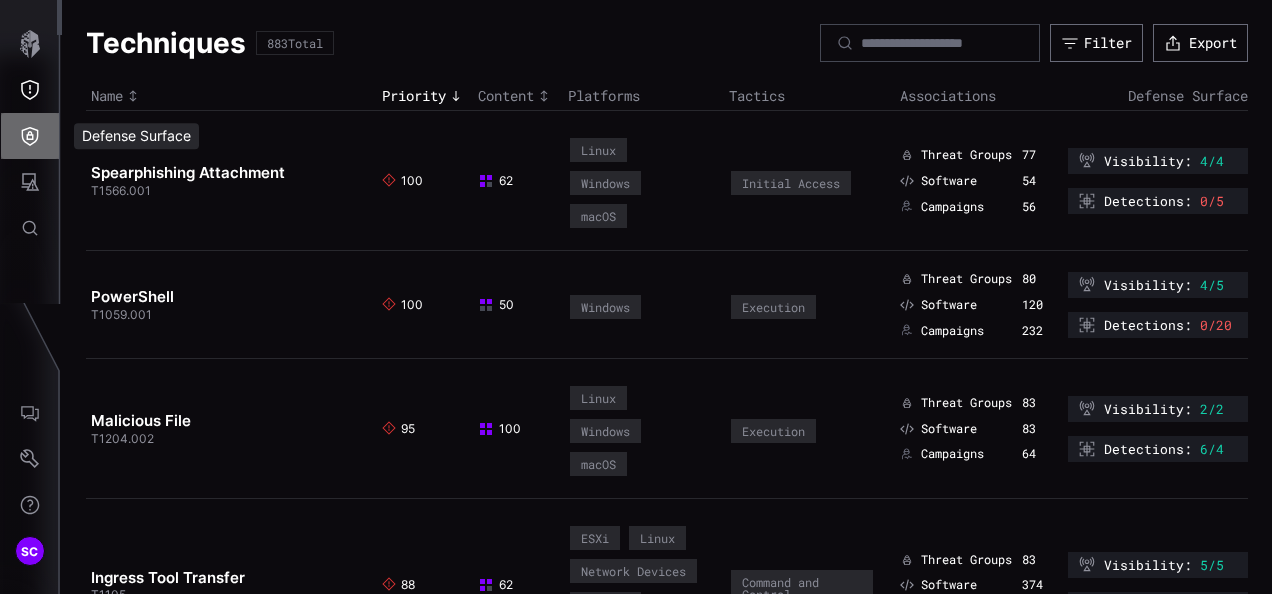 click 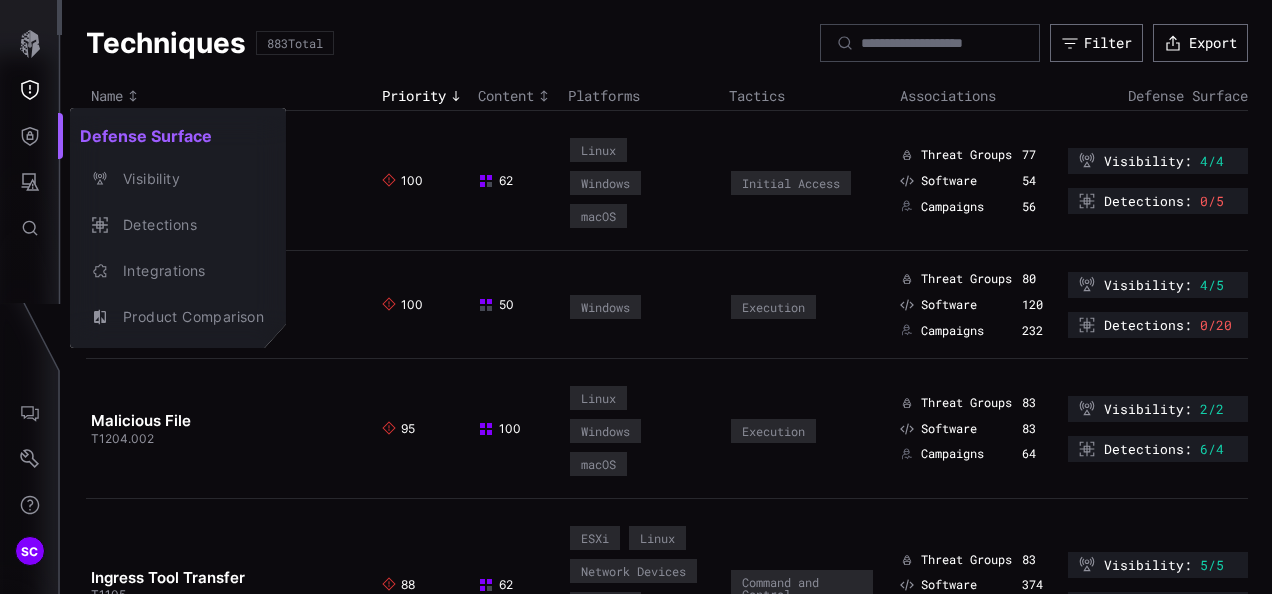click at bounding box center [636, 297] 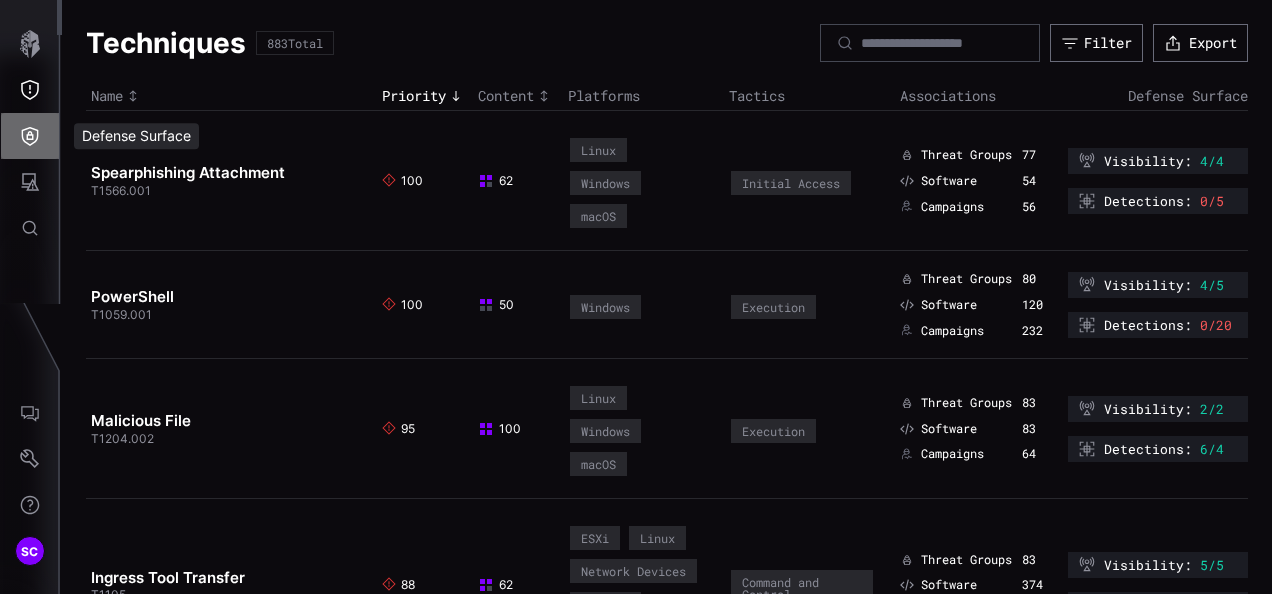 click 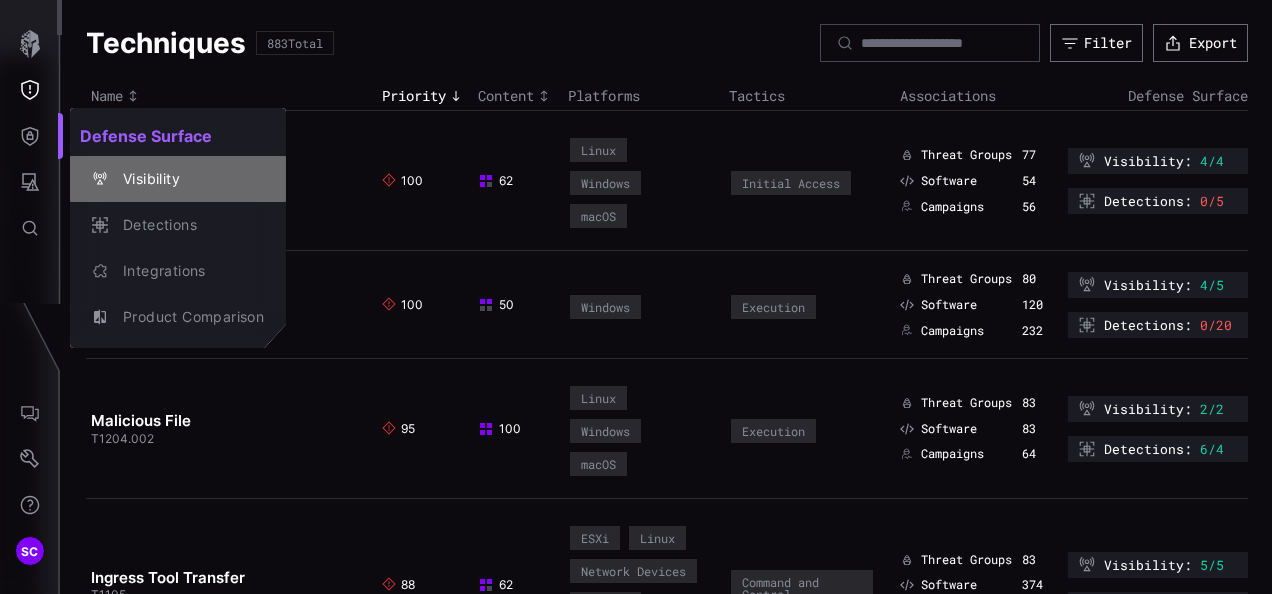 click on "Visibility" at bounding box center [188, 179] 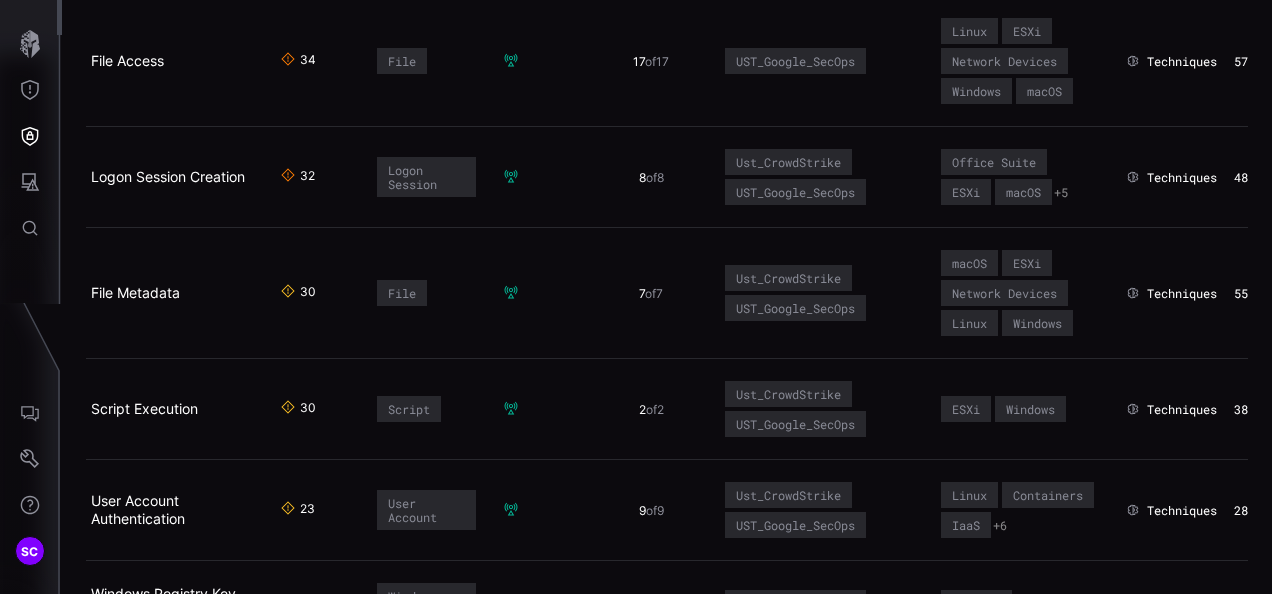 scroll, scrollTop: 1200, scrollLeft: 0, axis: vertical 